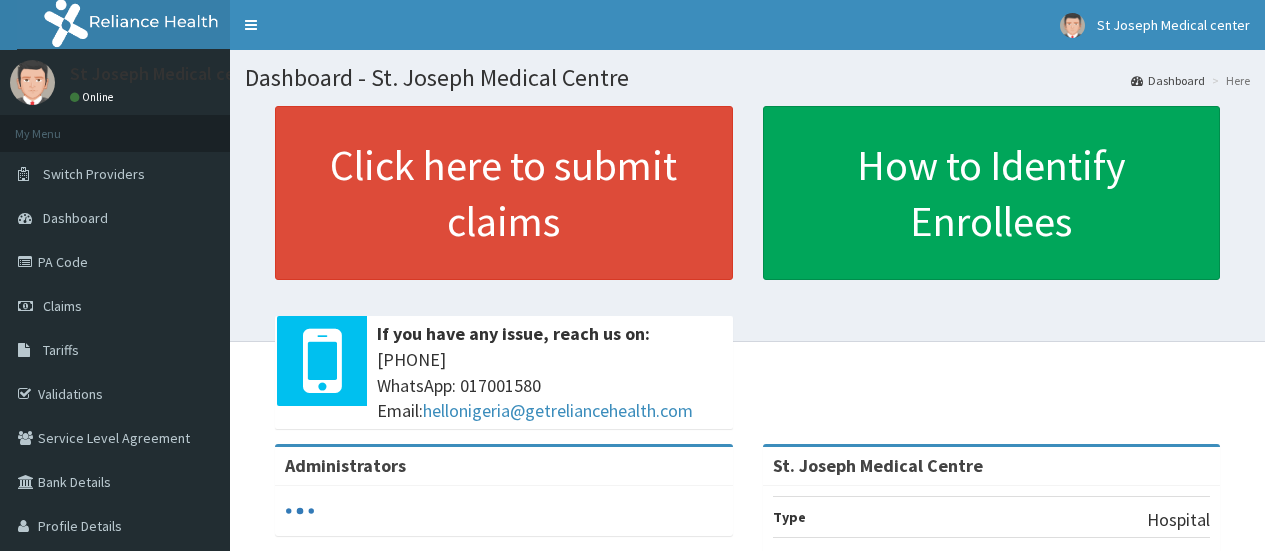 scroll, scrollTop: 0, scrollLeft: 0, axis: both 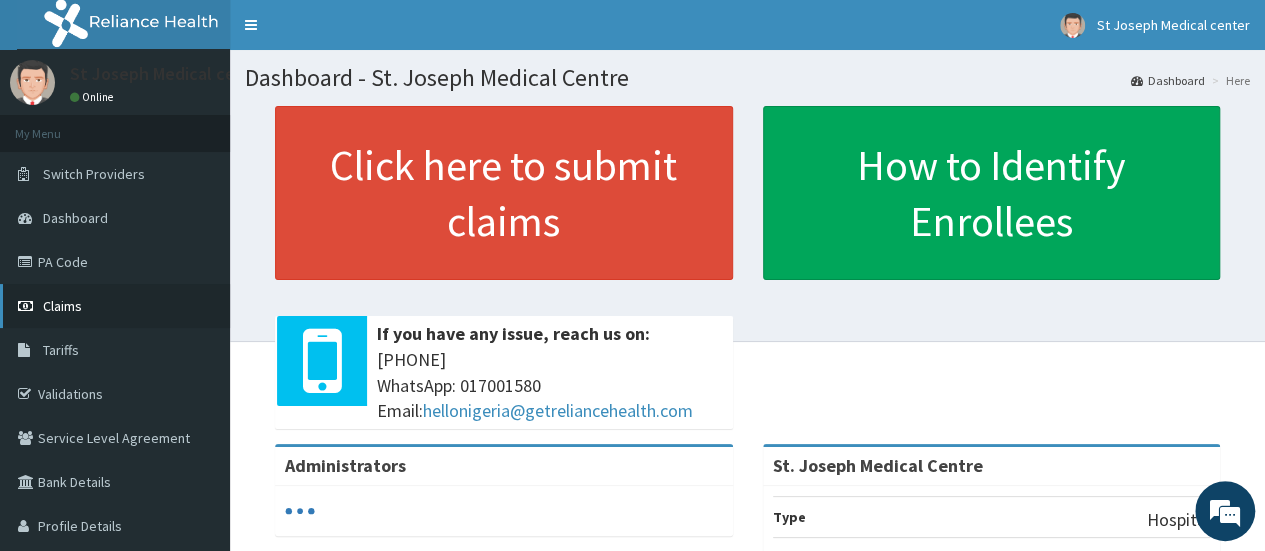 click on "Claims" at bounding box center [62, 306] 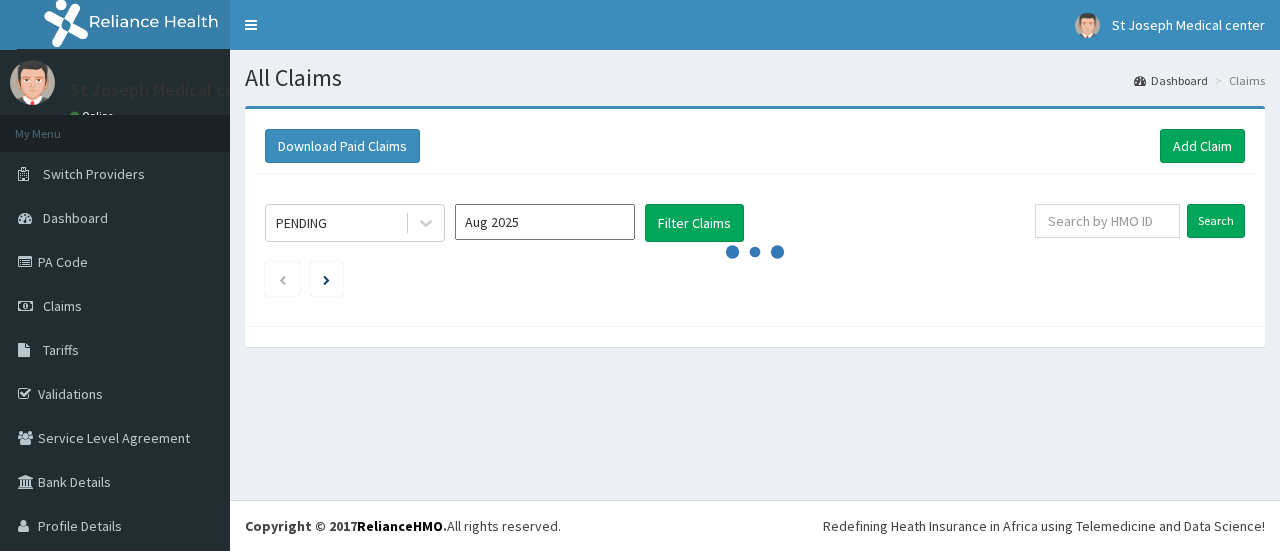 scroll, scrollTop: 0, scrollLeft: 0, axis: both 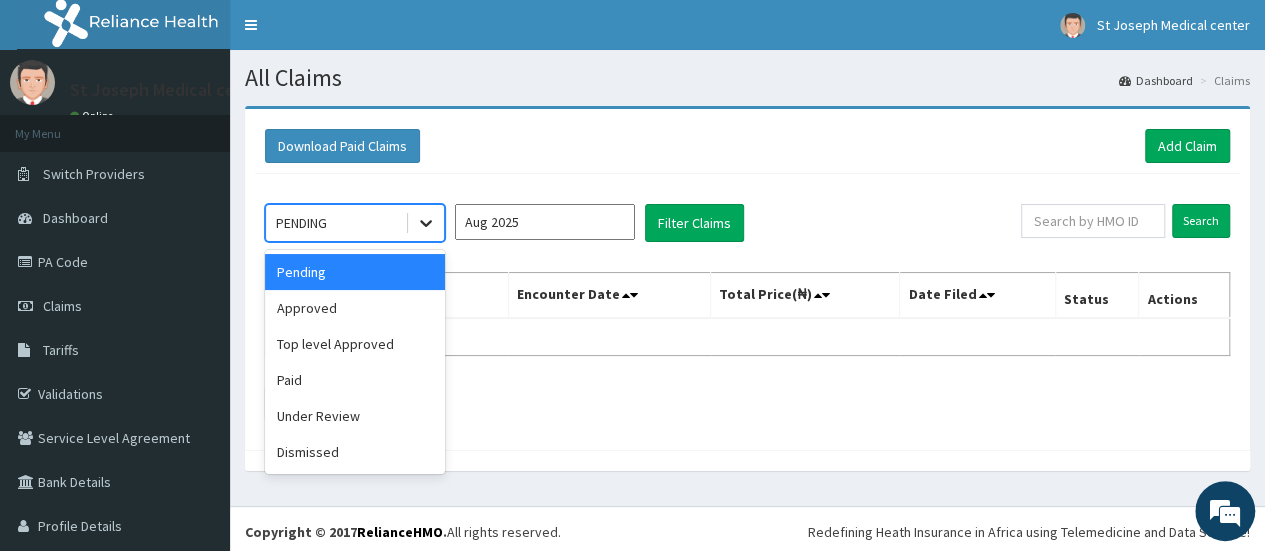 click 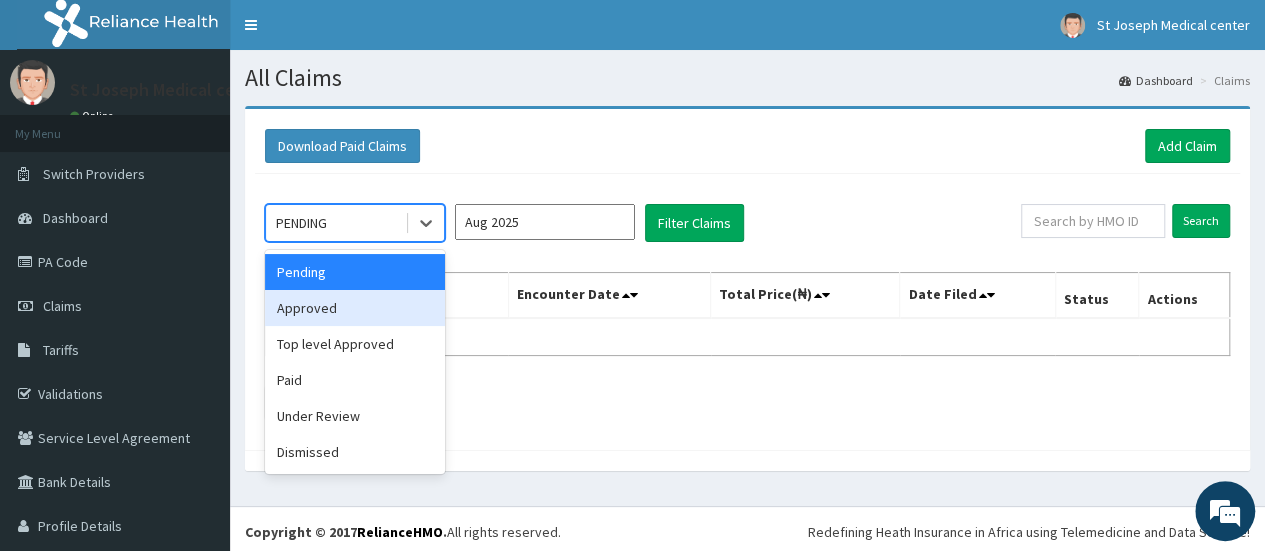 click on "Approved" at bounding box center [355, 308] 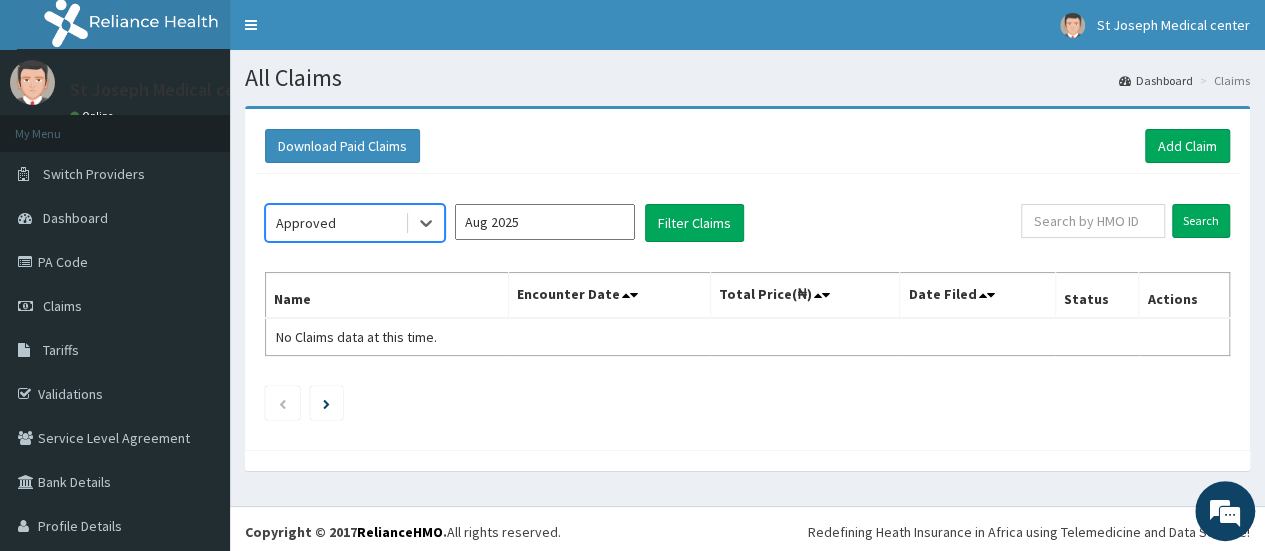 scroll, scrollTop: 0, scrollLeft: 0, axis: both 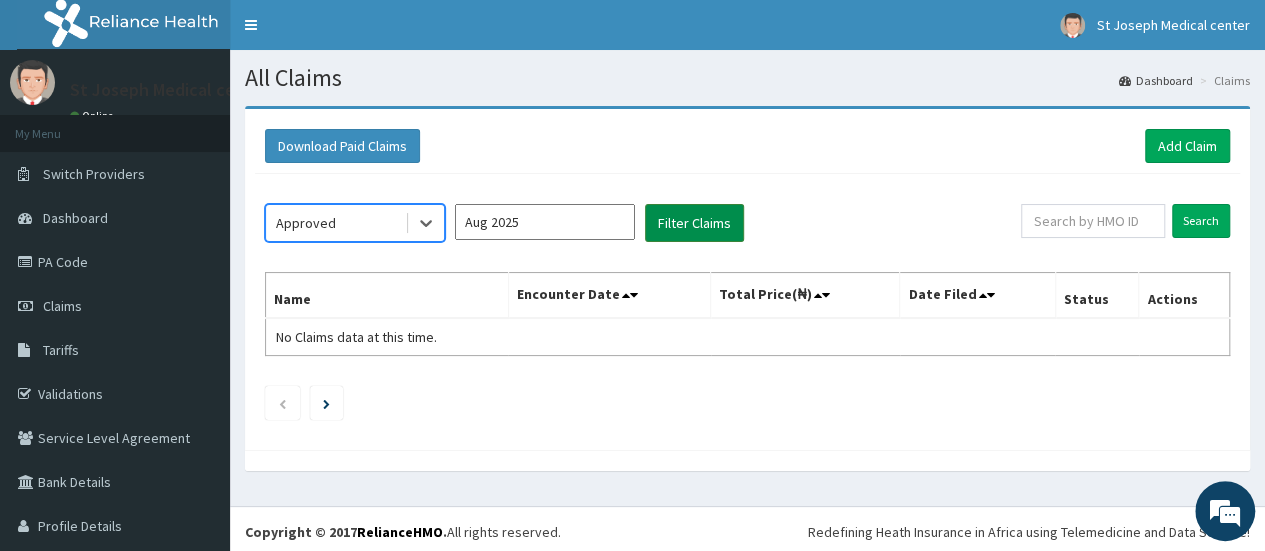 click on "Filter Claims" at bounding box center (694, 223) 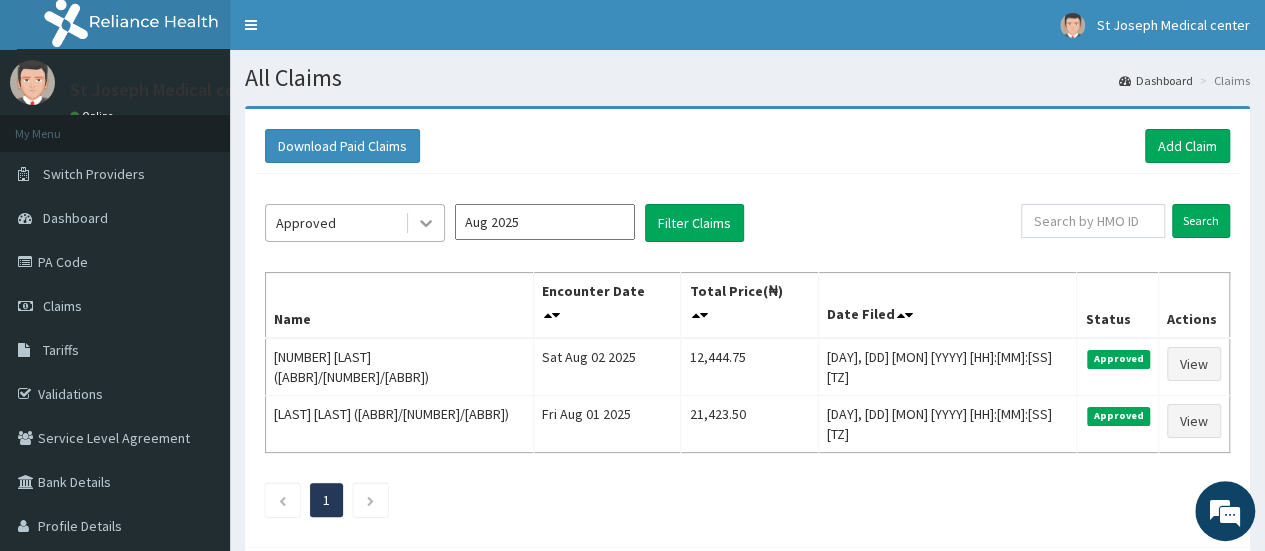 click 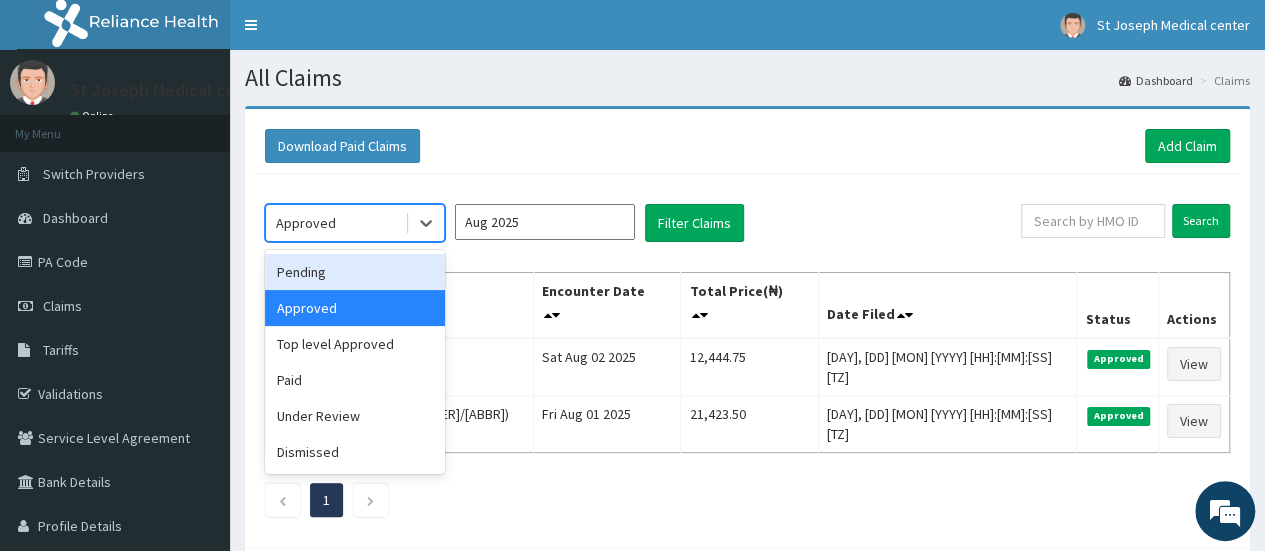 click on "Pending" at bounding box center (355, 272) 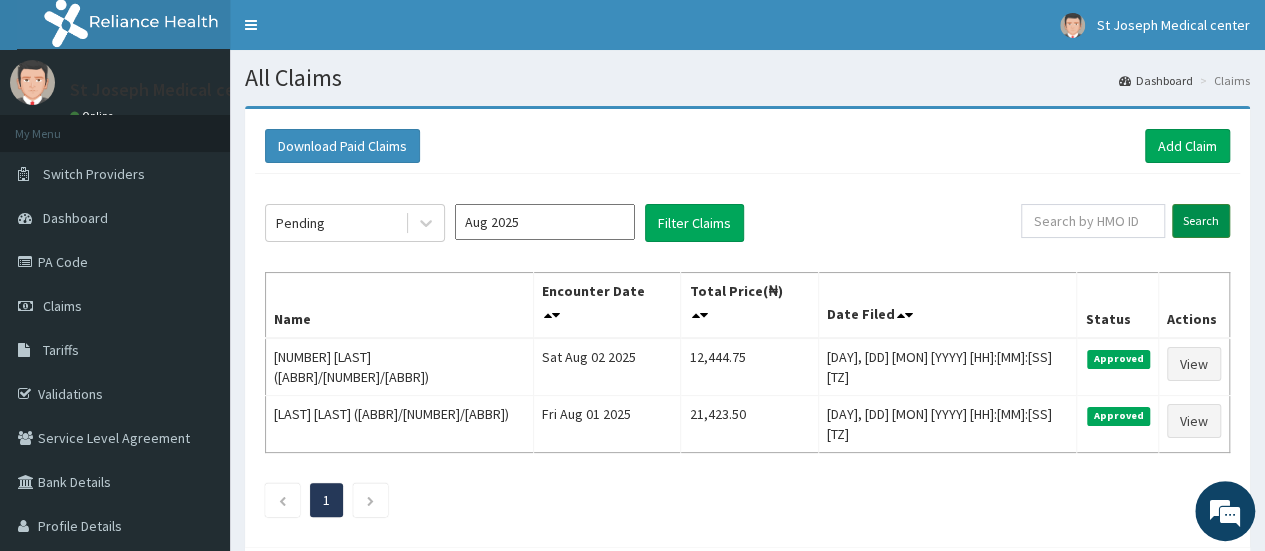 click on "Search" at bounding box center [1201, 221] 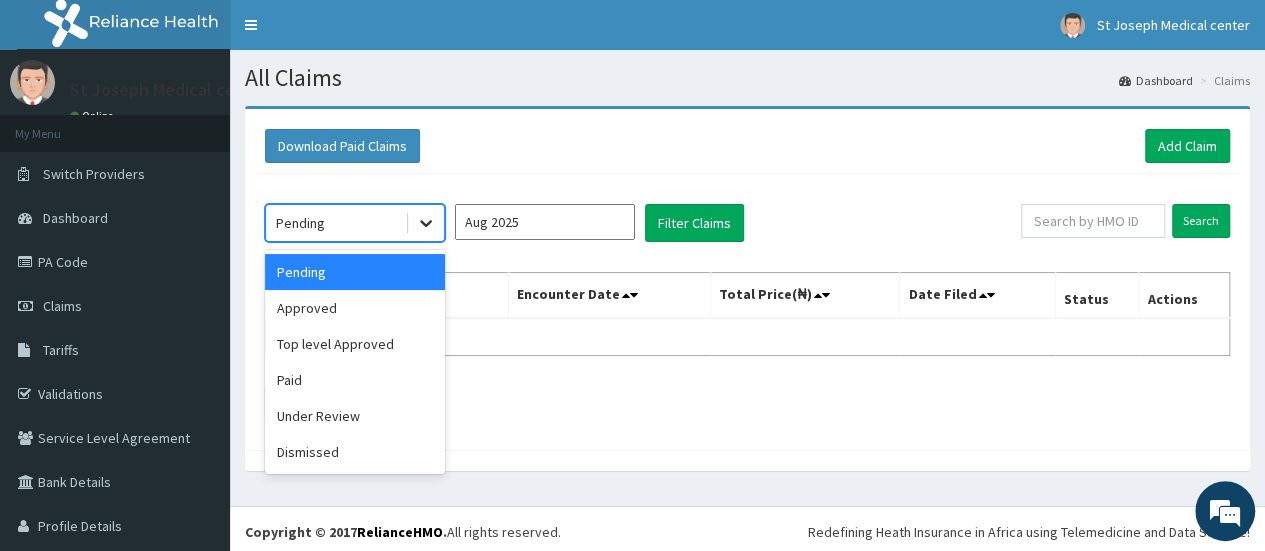 click 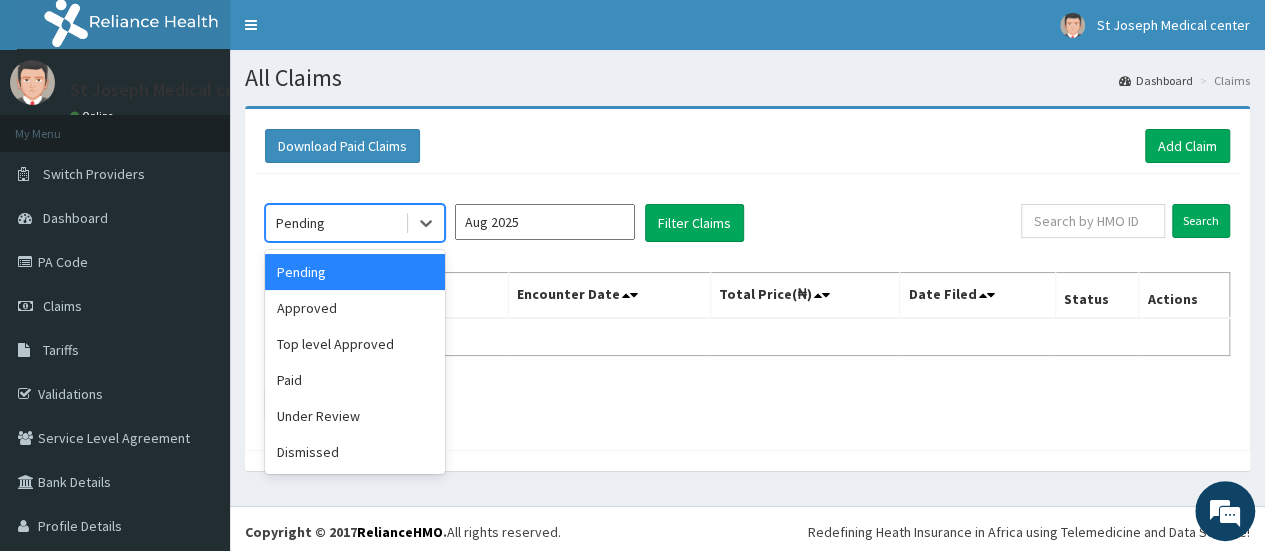 click on "Pending" at bounding box center (355, 272) 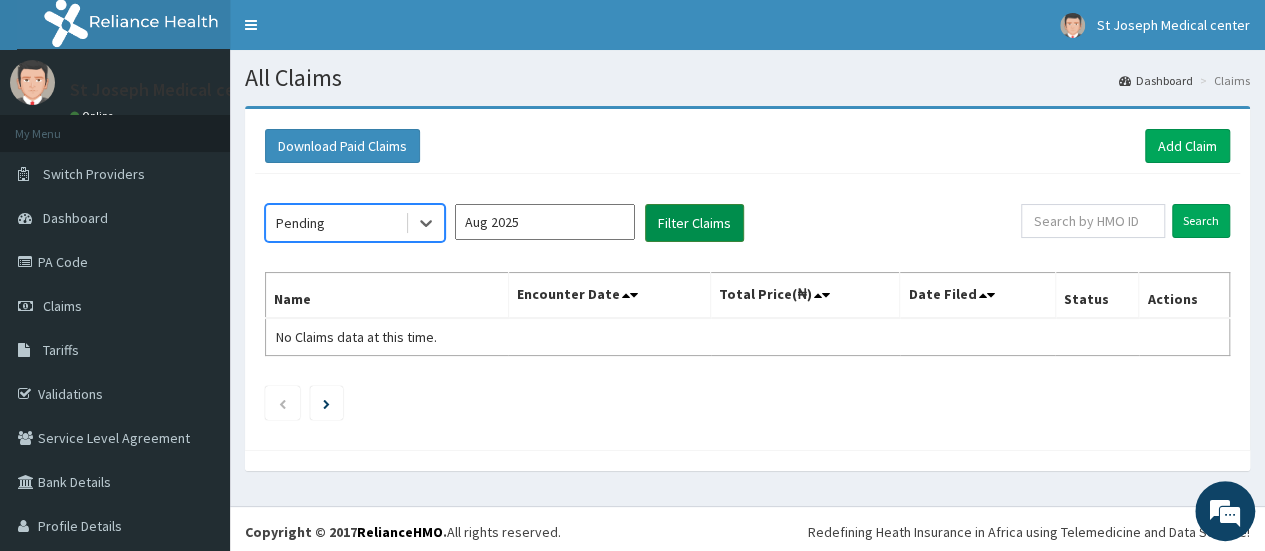 click on "Filter Claims" at bounding box center [694, 223] 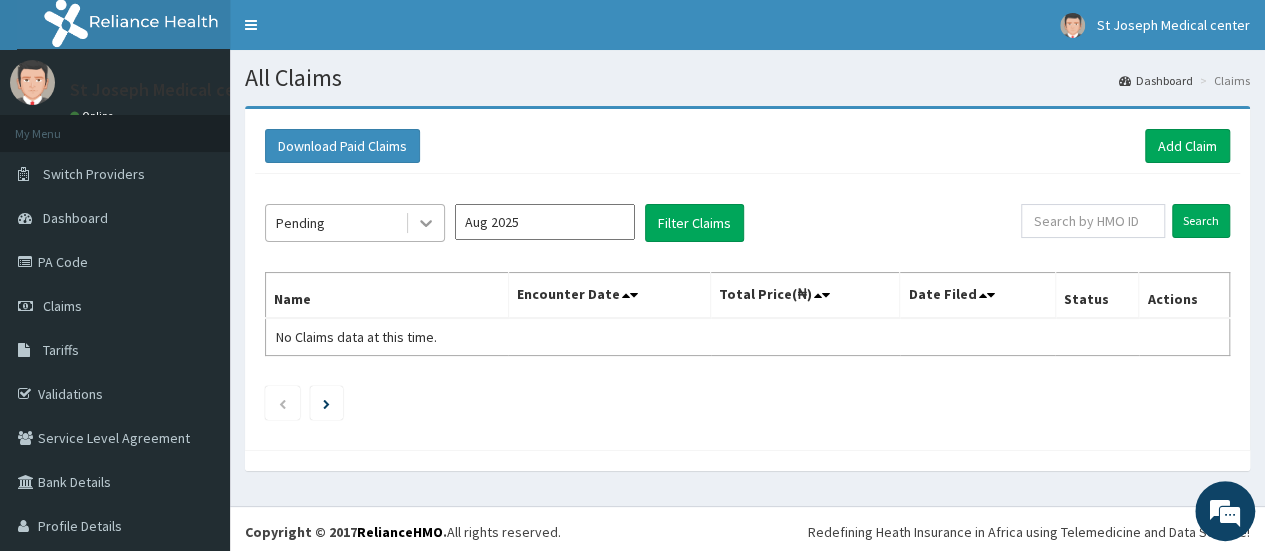 click 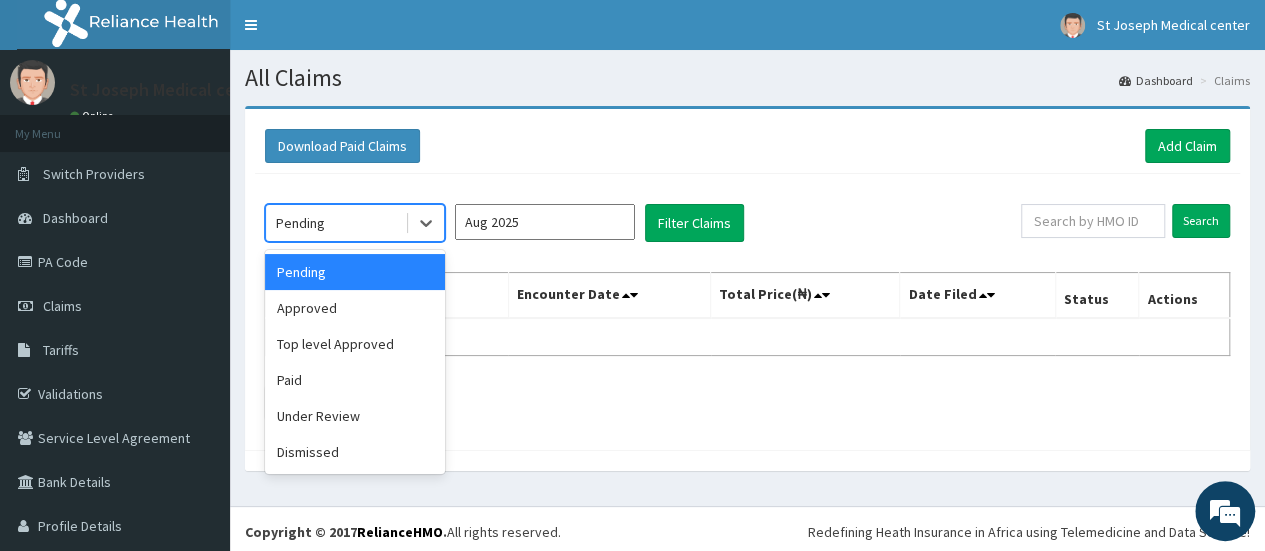 click on "Pending" at bounding box center [355, 272] 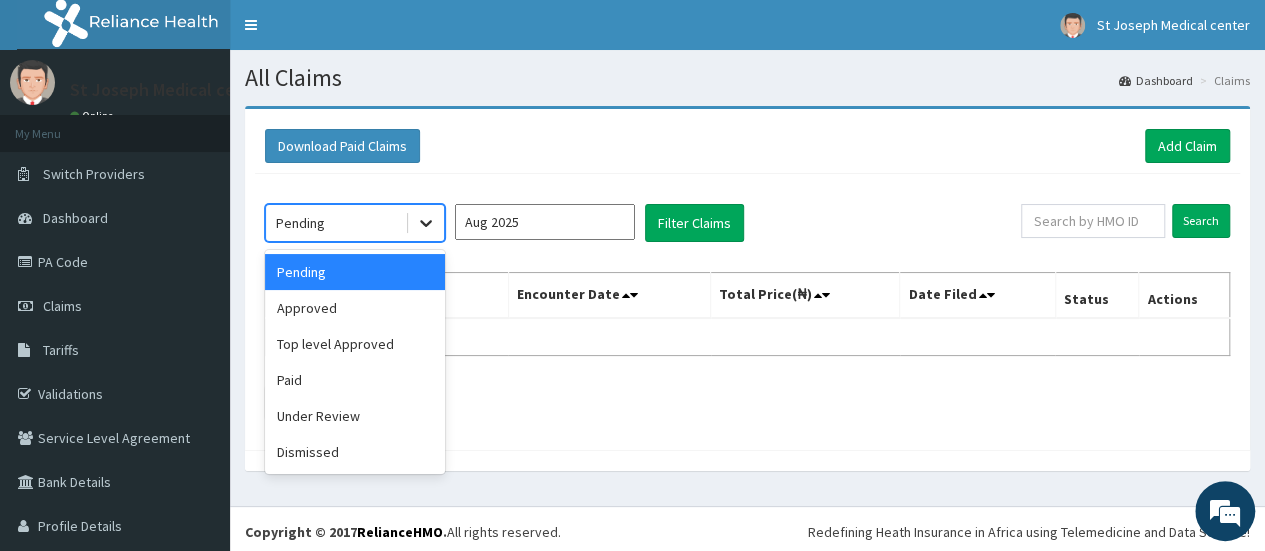 click 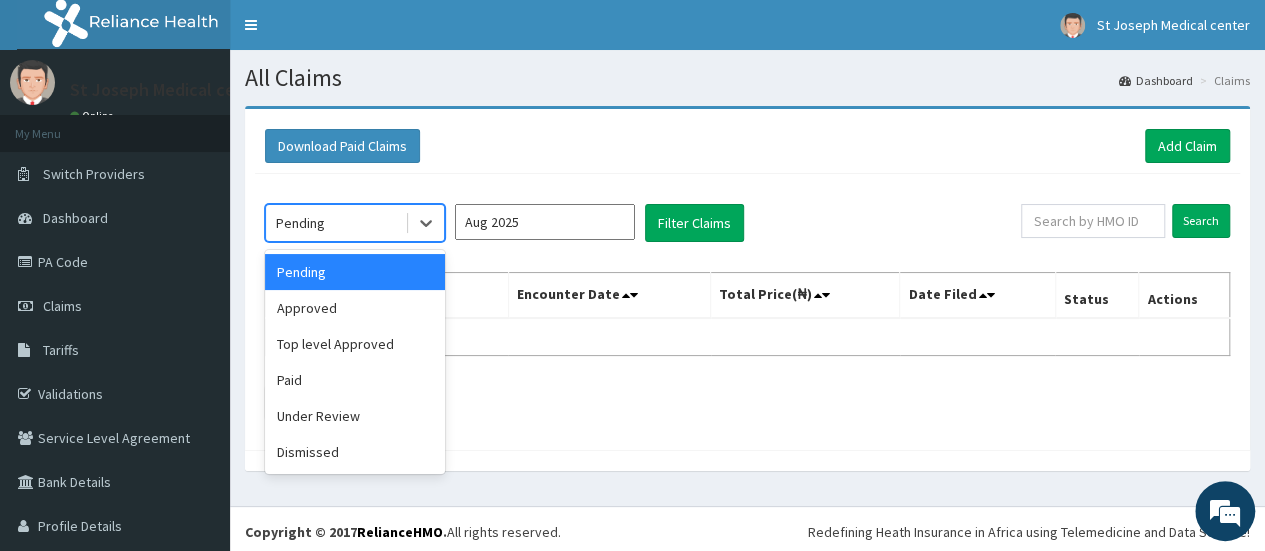 click on "Pending" at bounding box center (355, 272) 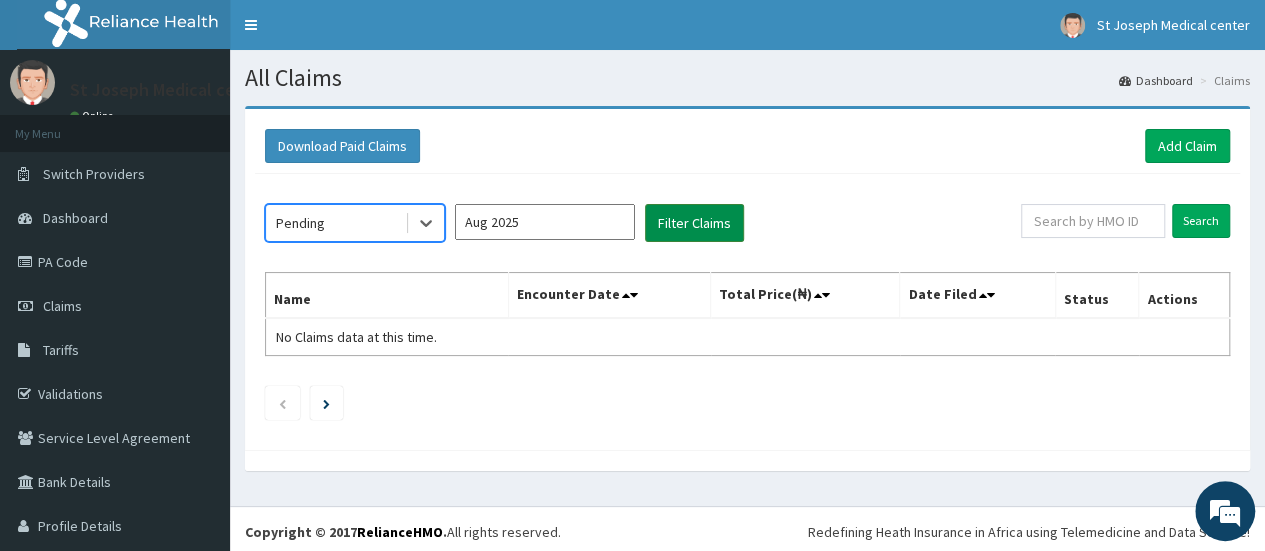 click on "Filter Claims" at bounding box center [694, 223] 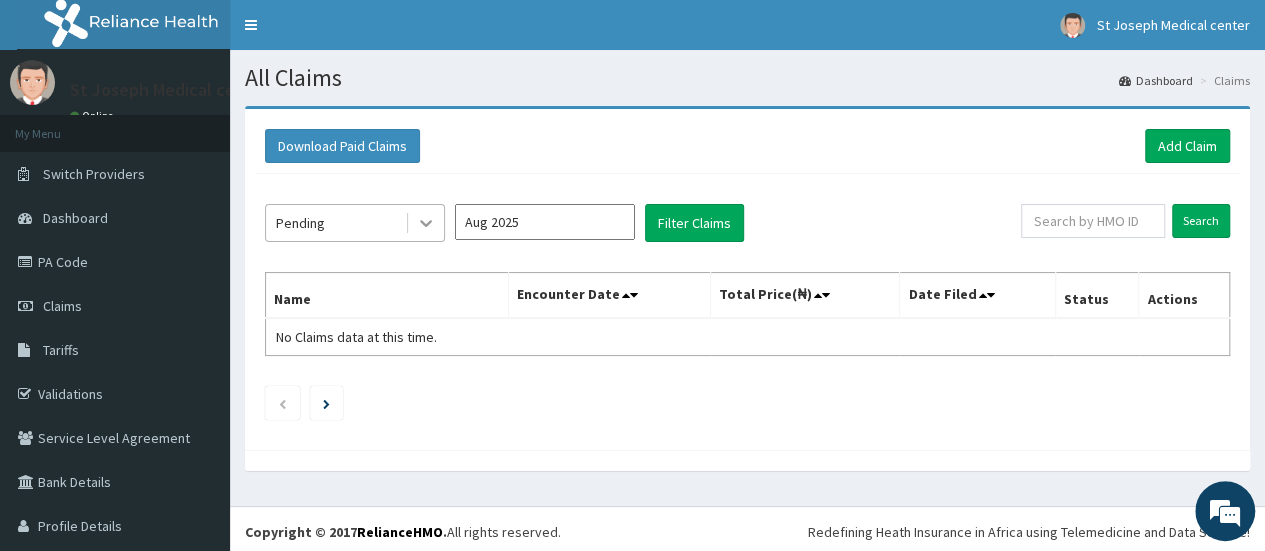 click 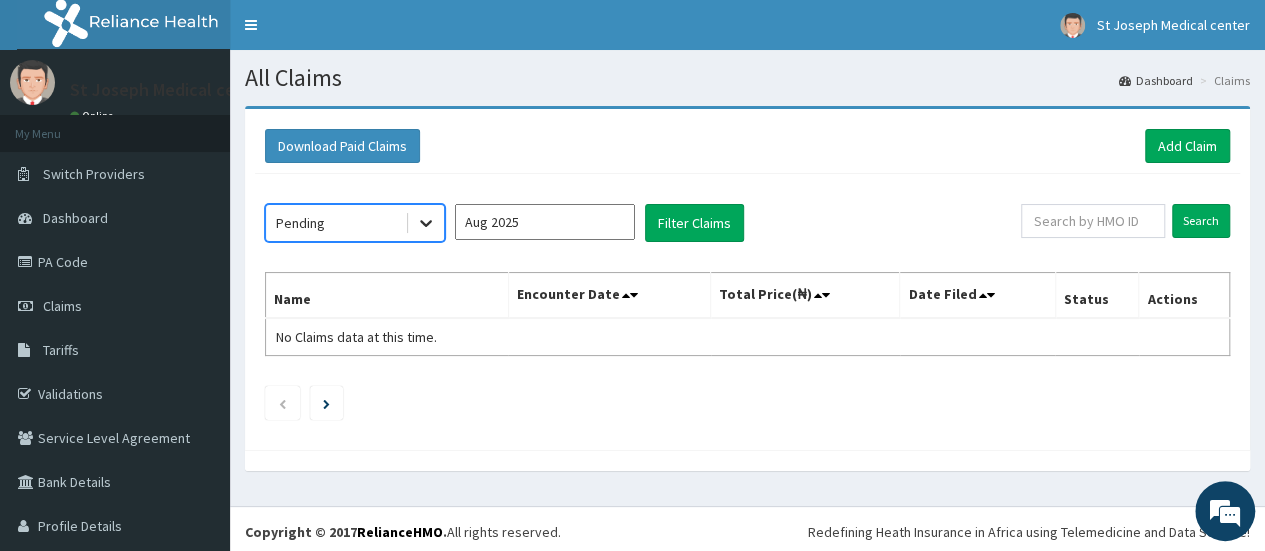 click 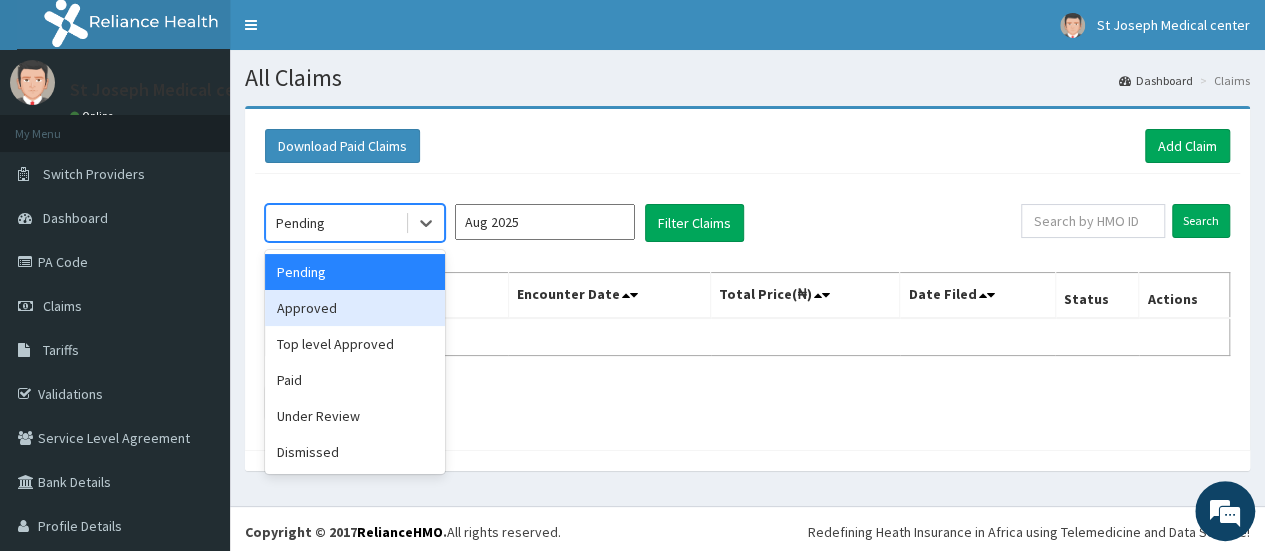 click on "Approved" at bounding box center [355, 308] 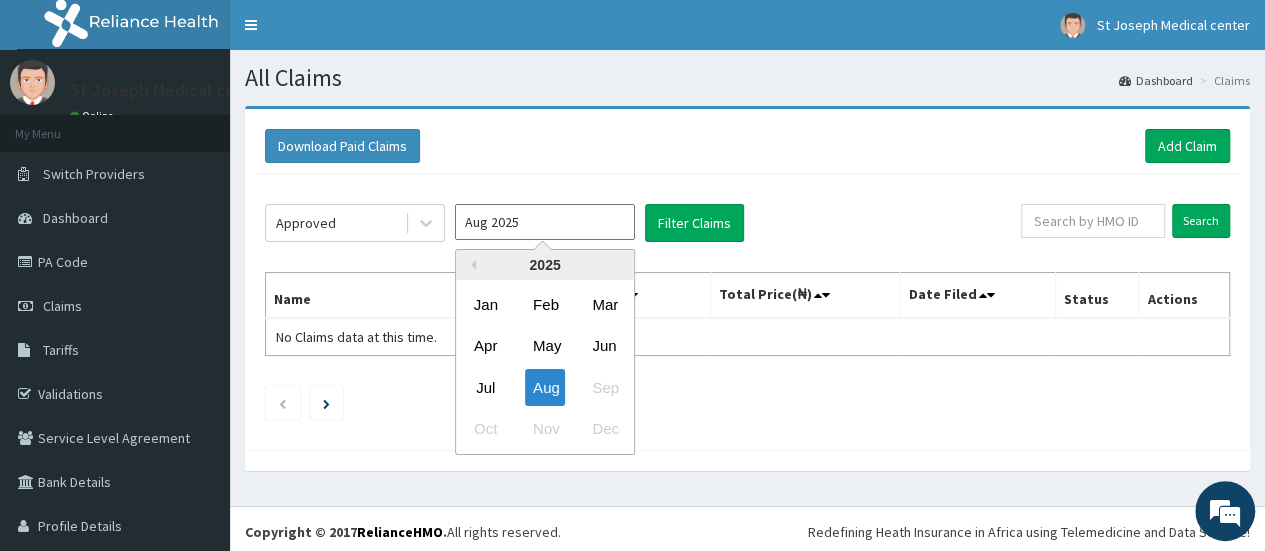 click on "Aug 2025" at bounding box center [545, 222] 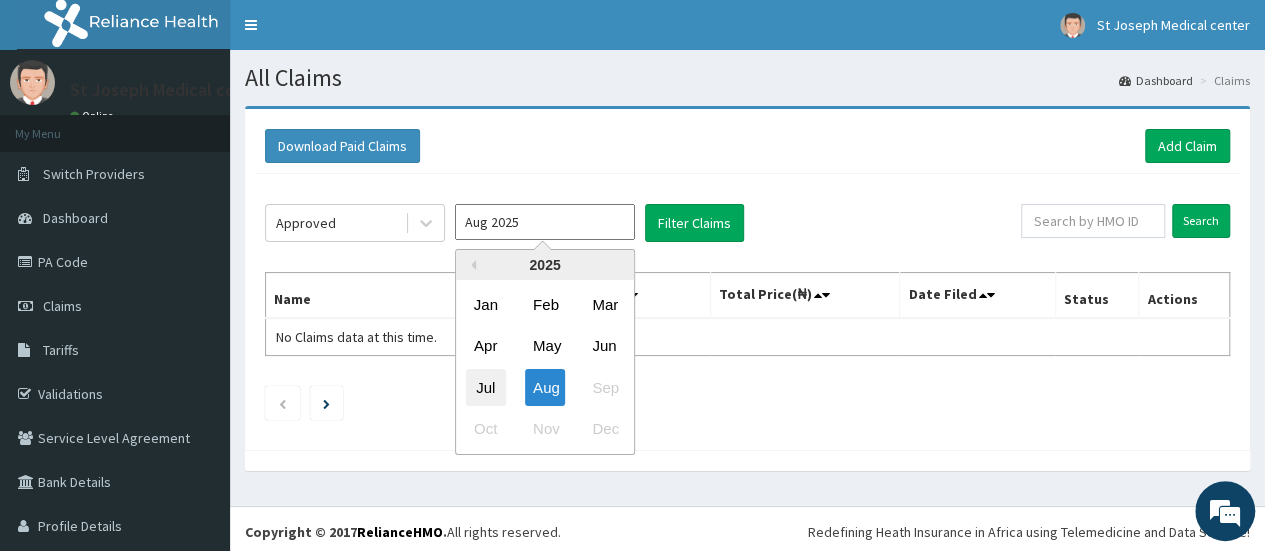 click on "Jul" at bounding box center [486, 387] 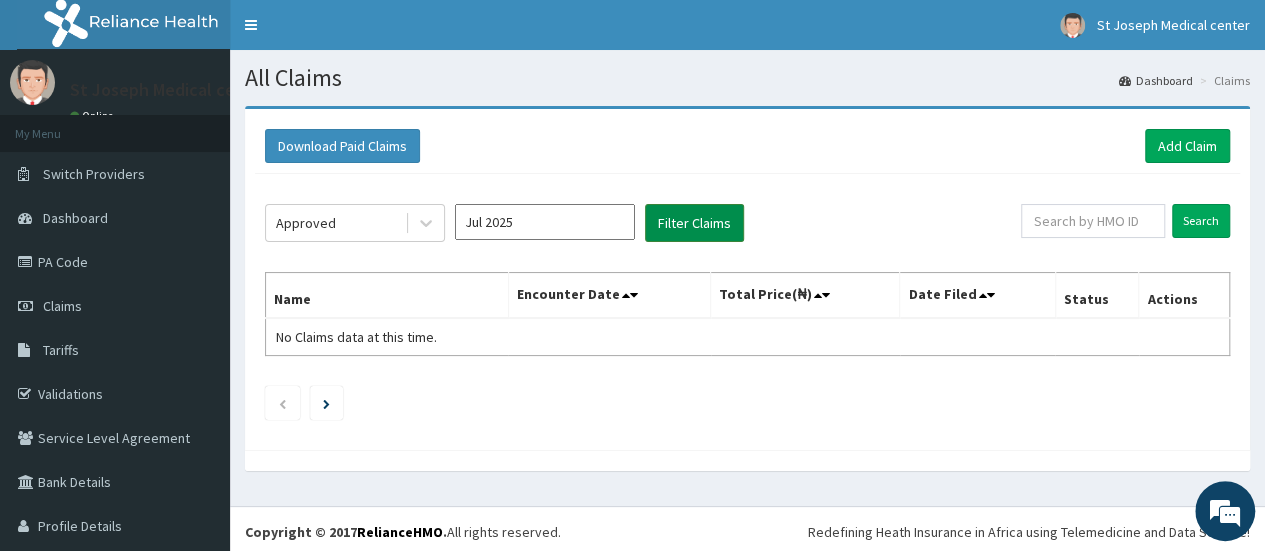 click on "Filter Claims" at bounding box center (694, 223) 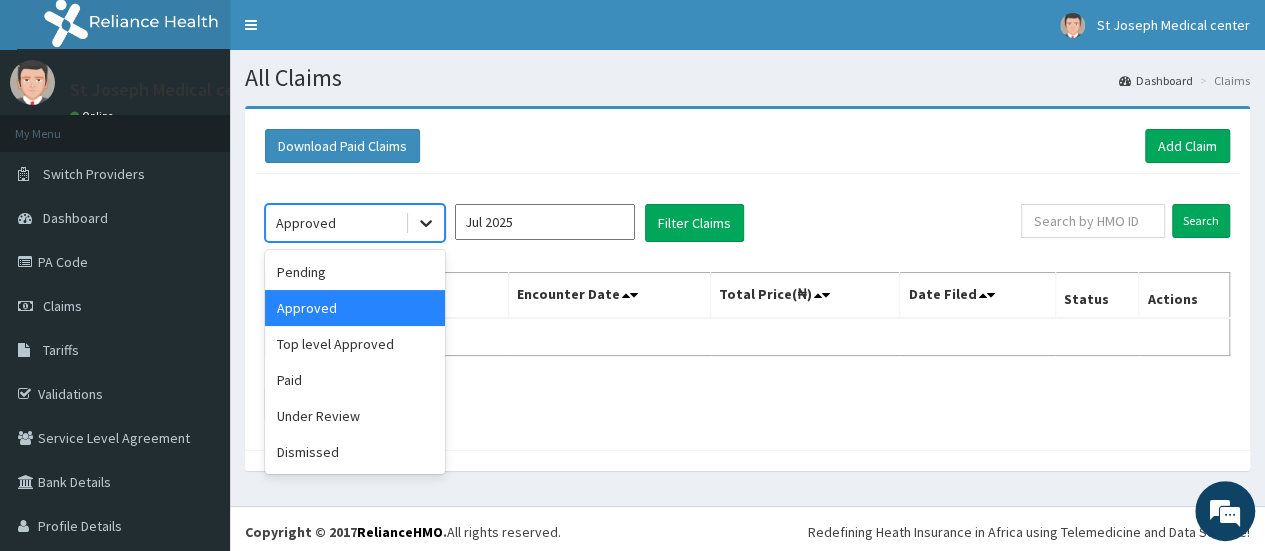 click 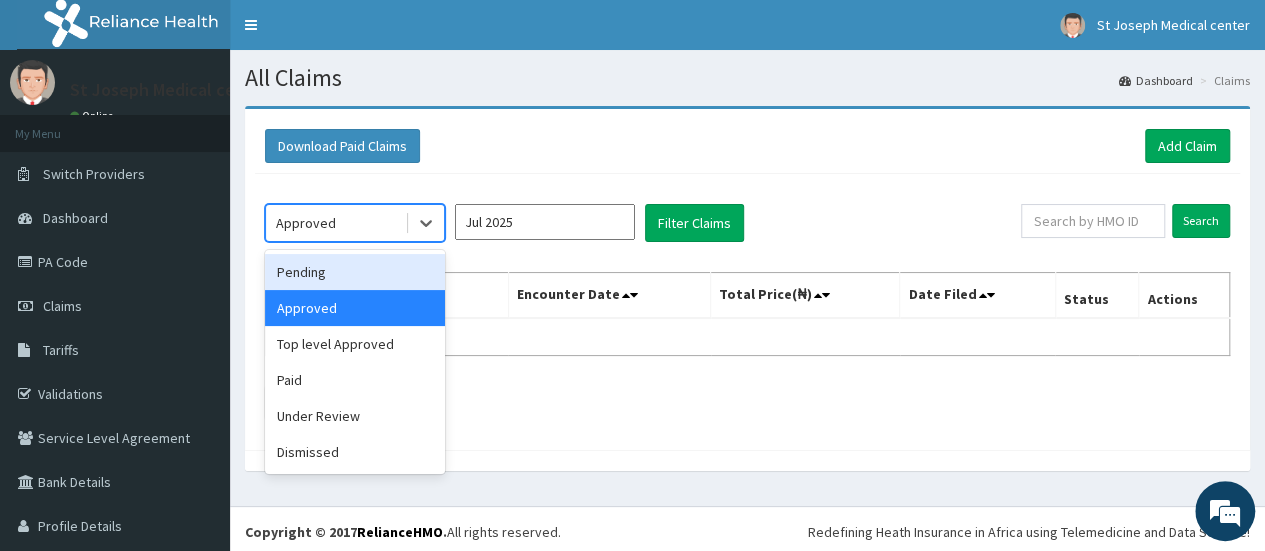 click on "Pending" at bounding box center [355, 272] 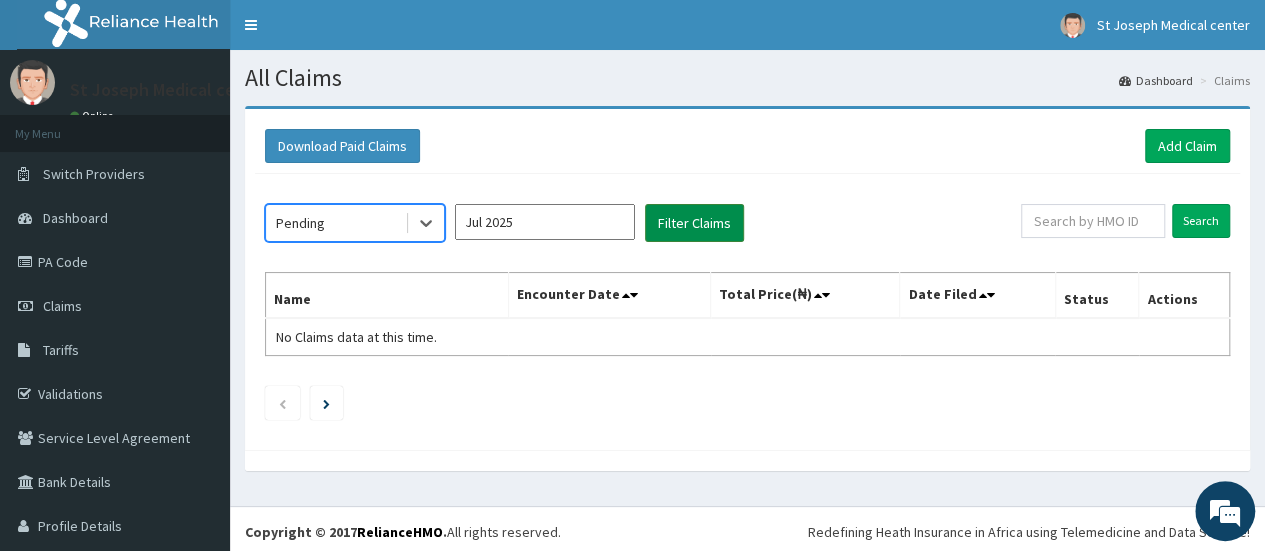 click on "Filter Claims" at bounding box center [694, 223] 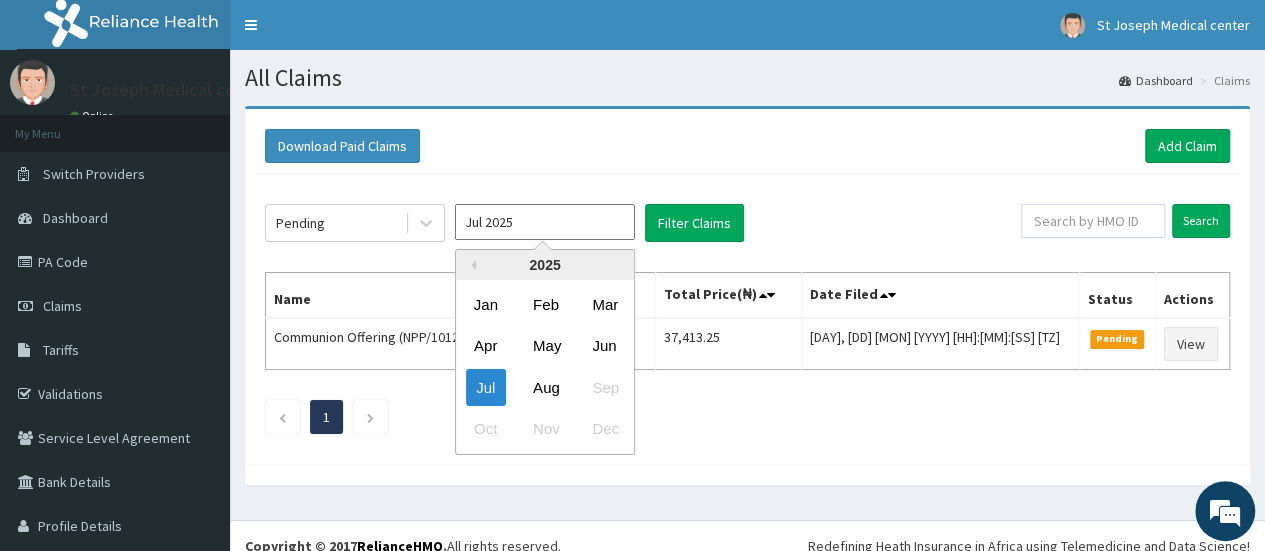 click on "Jul 2025" at bounding box center [545, 222] 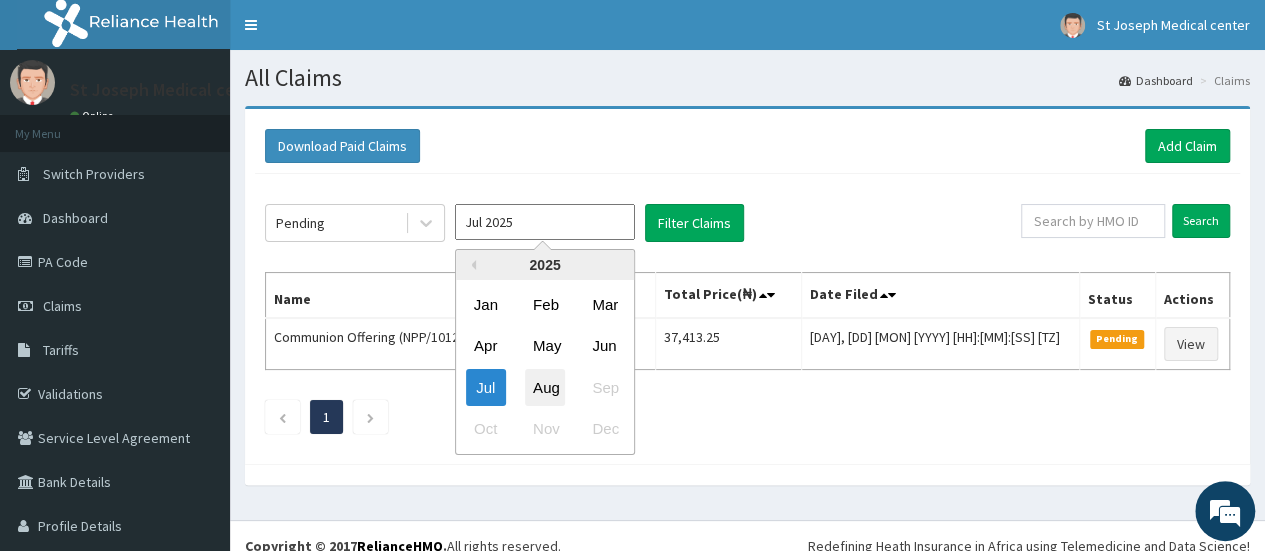 click on "Aug" at bounding box center (545, 387) 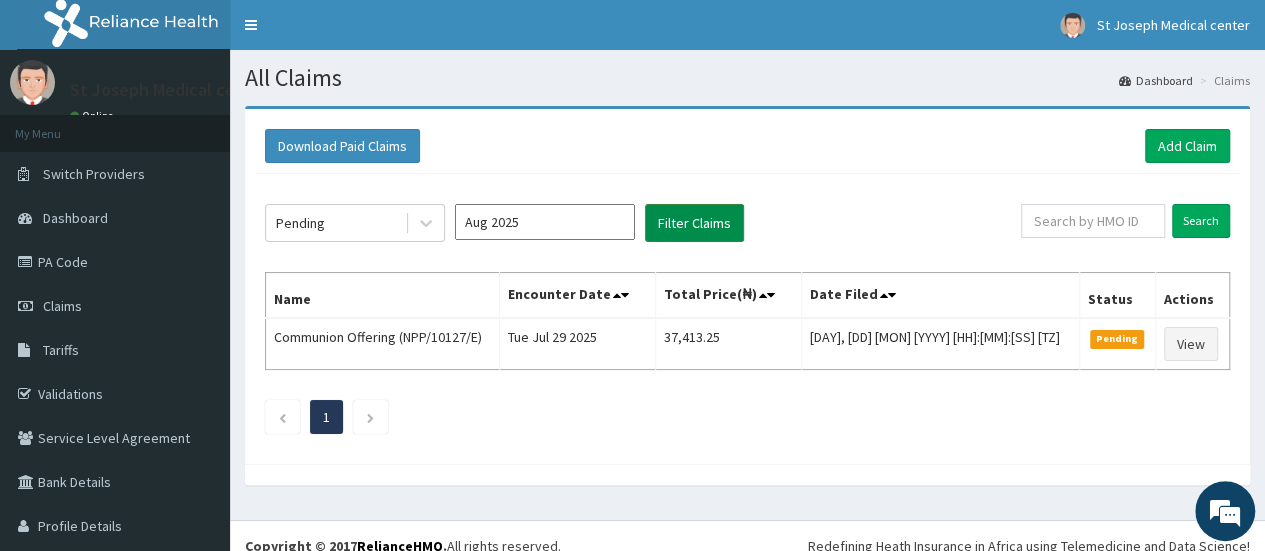 click on "Filter Claims" at bounding box center [694, 223] 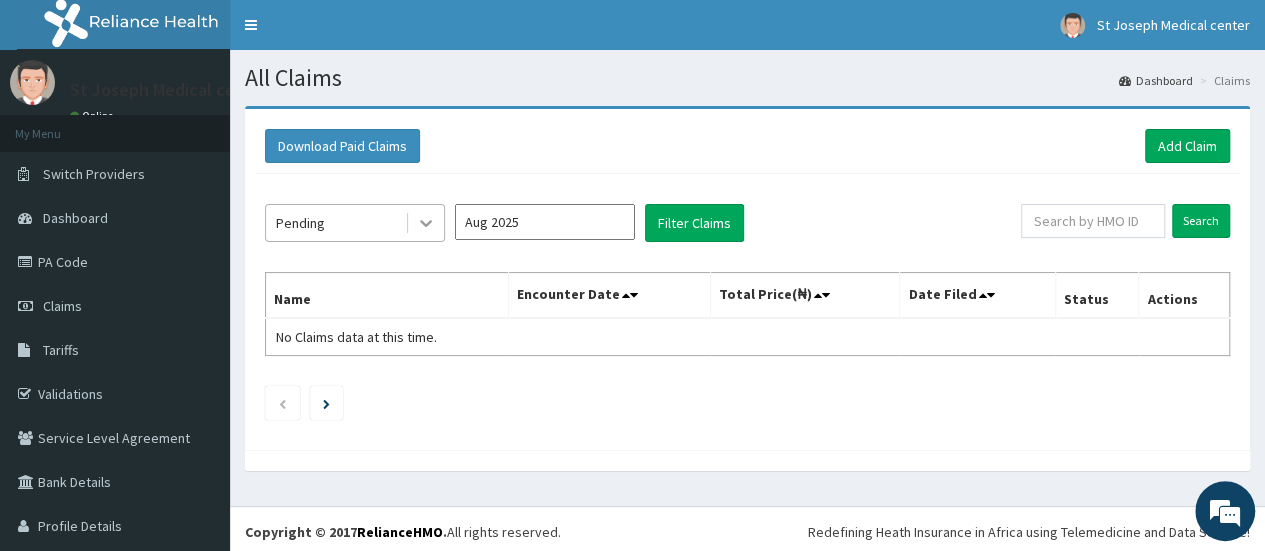click 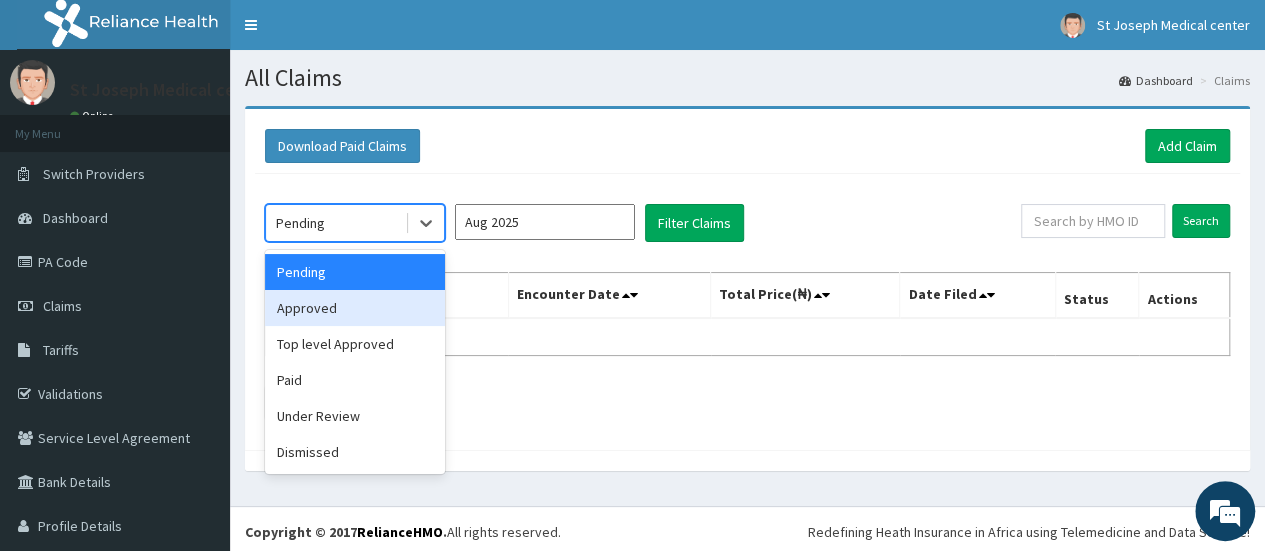 click on "Approved" at bounding box center (355, 308) 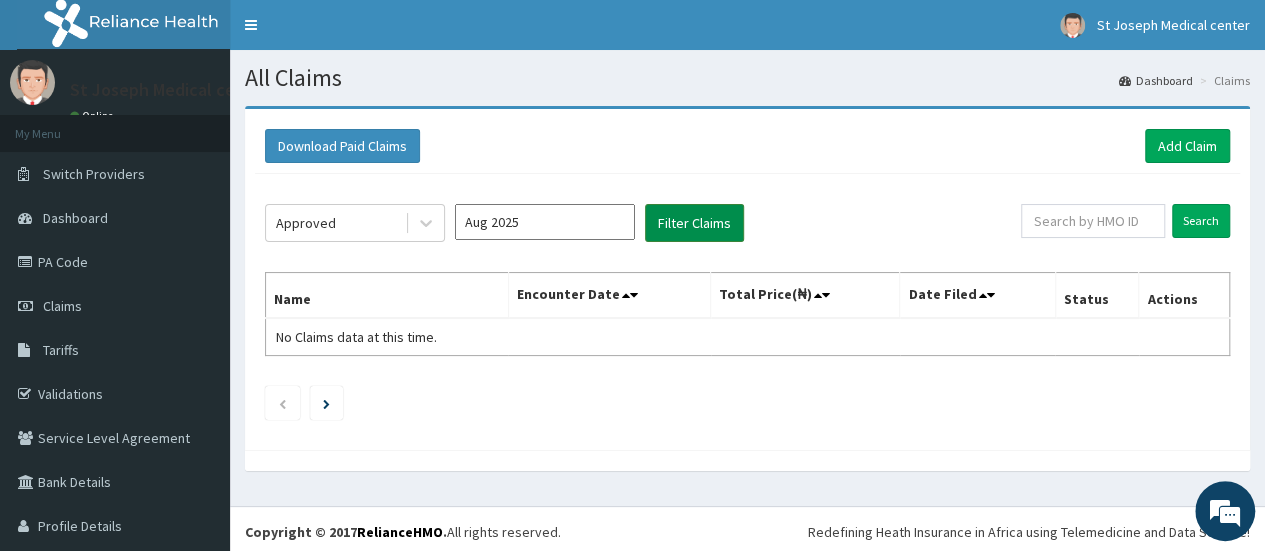 click on "Filter Claims" at bounding box center [694, 223] 